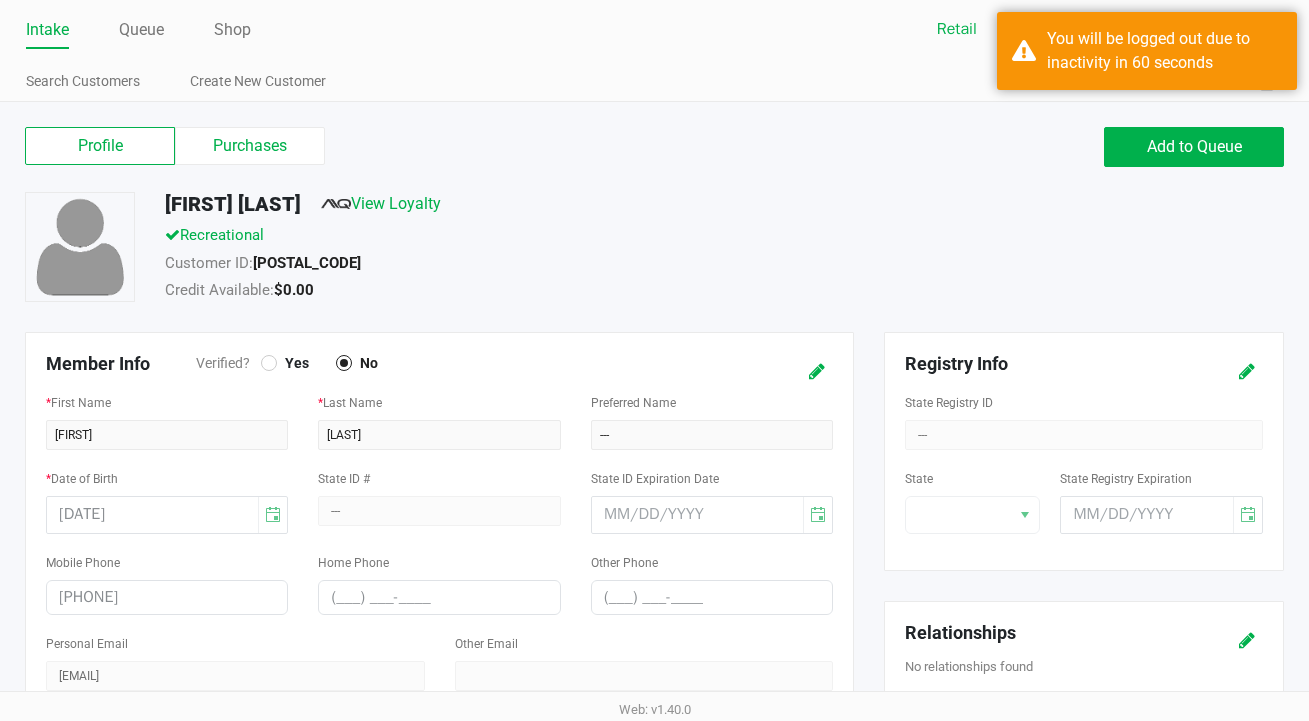 scroll, scrollTop: 0, scrollLeft: 0, axis: both 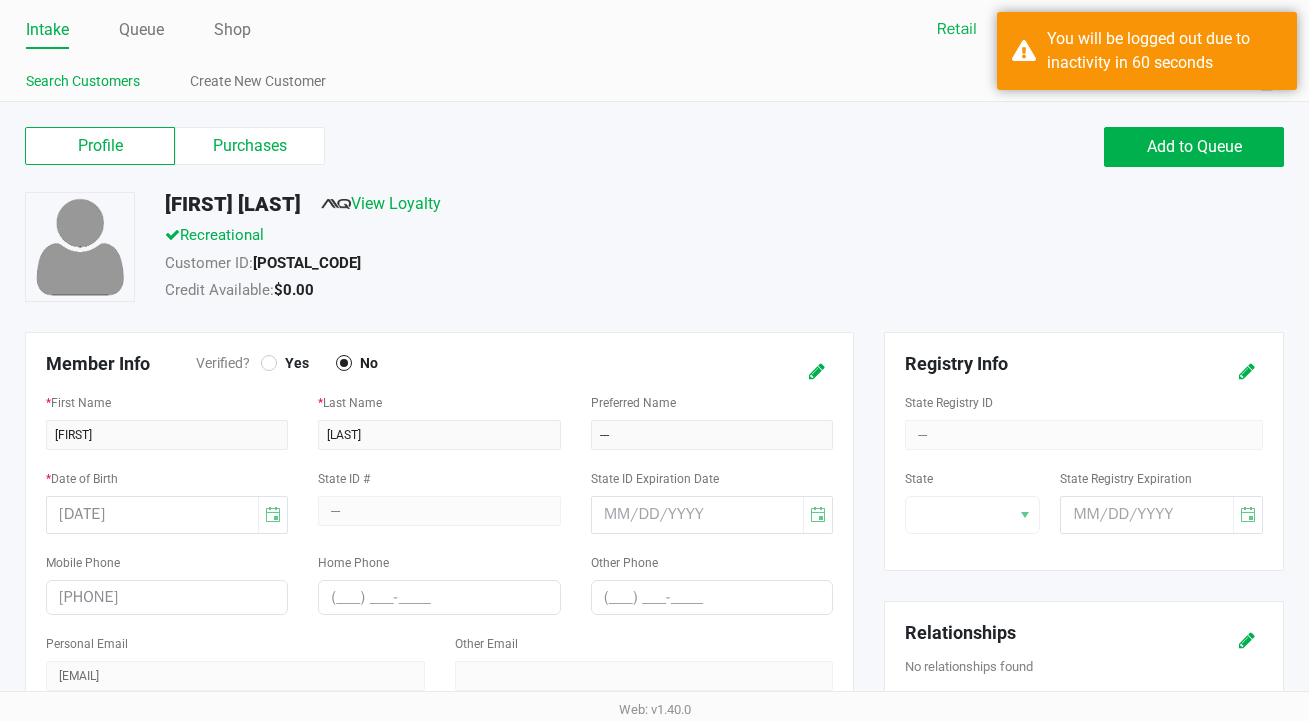 click on "Search Customers" 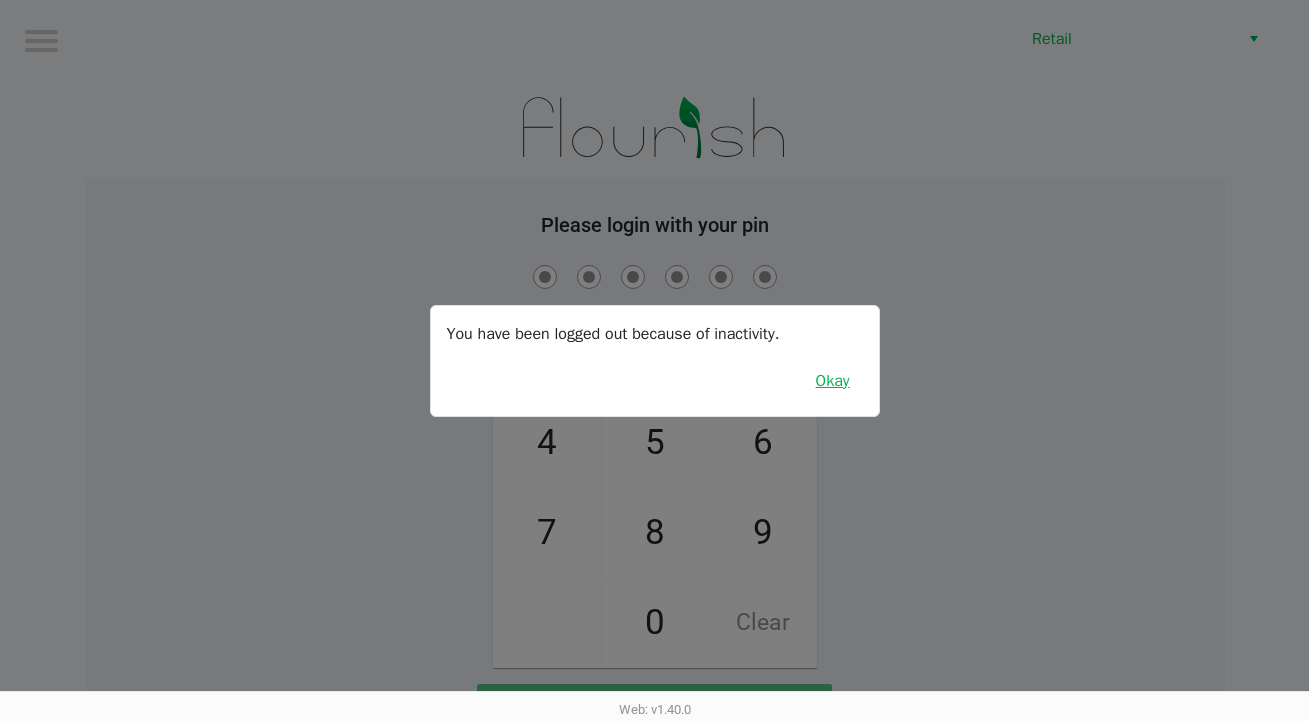 click on "Okay" at bounding box center [833, 381] 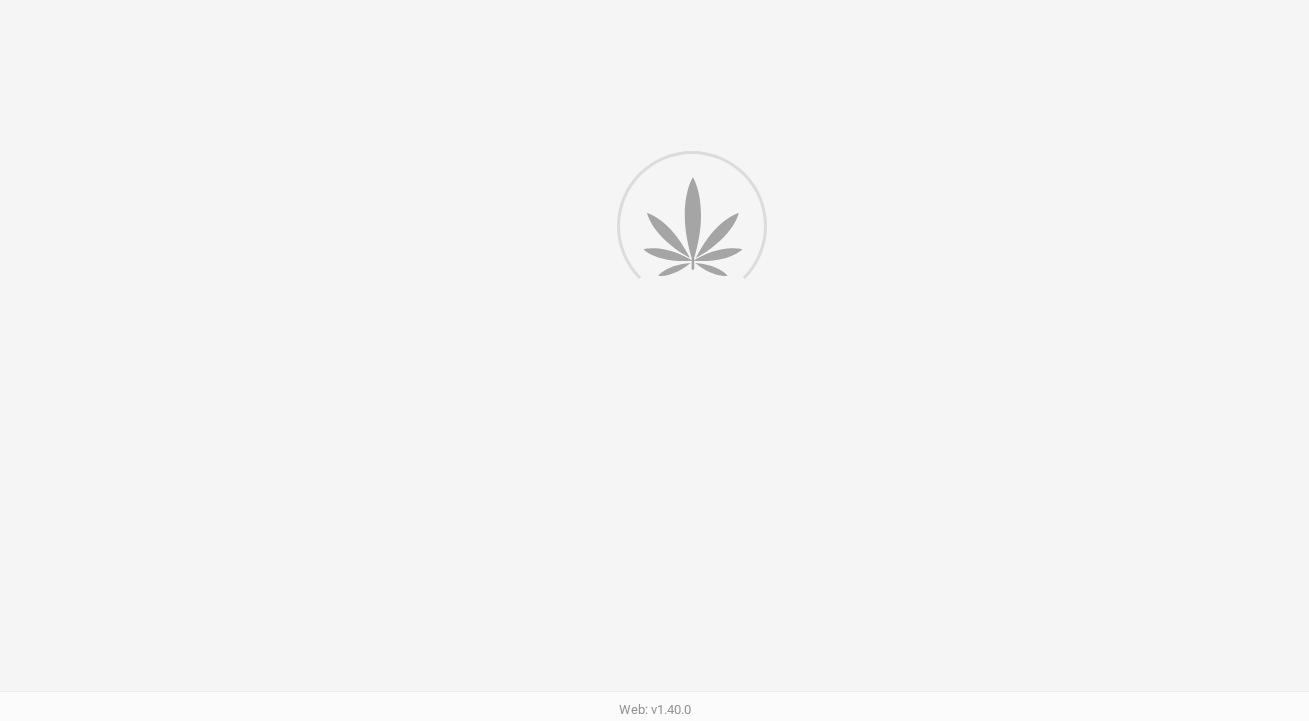 scroll, scrollTop: 0, scrollLeft: 0, axis: both 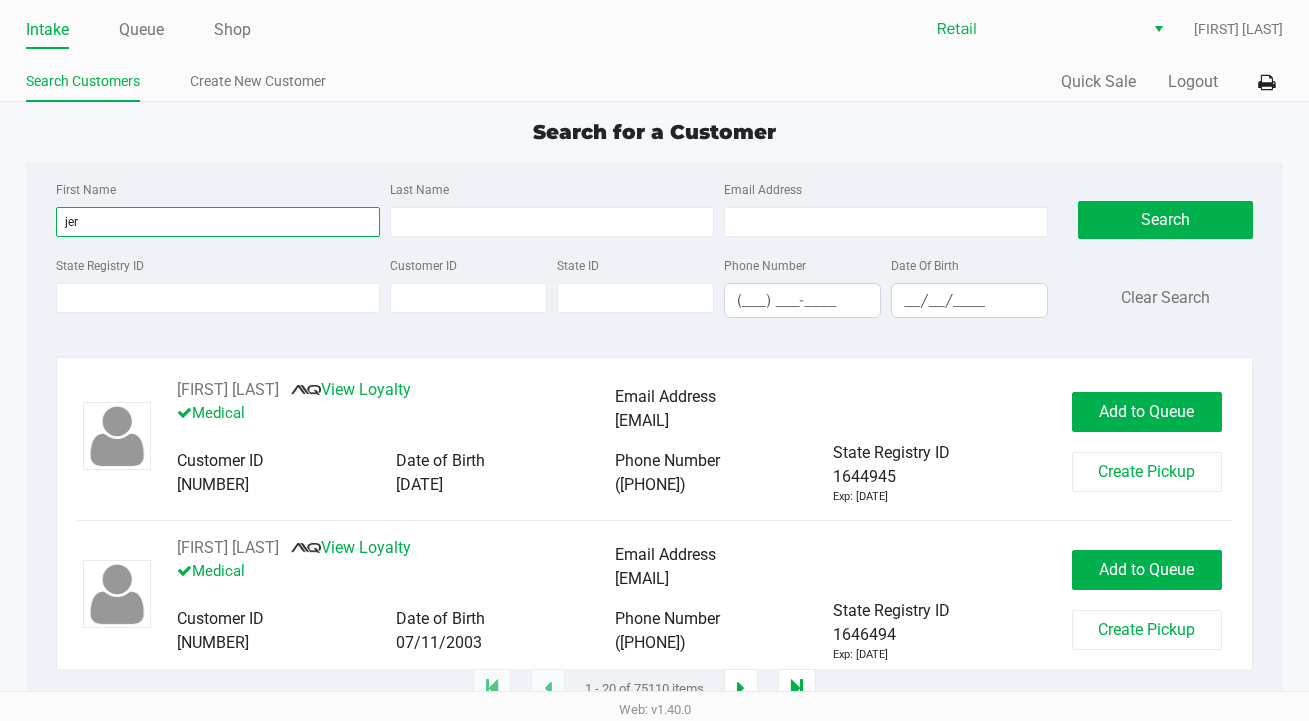 type on "jer" 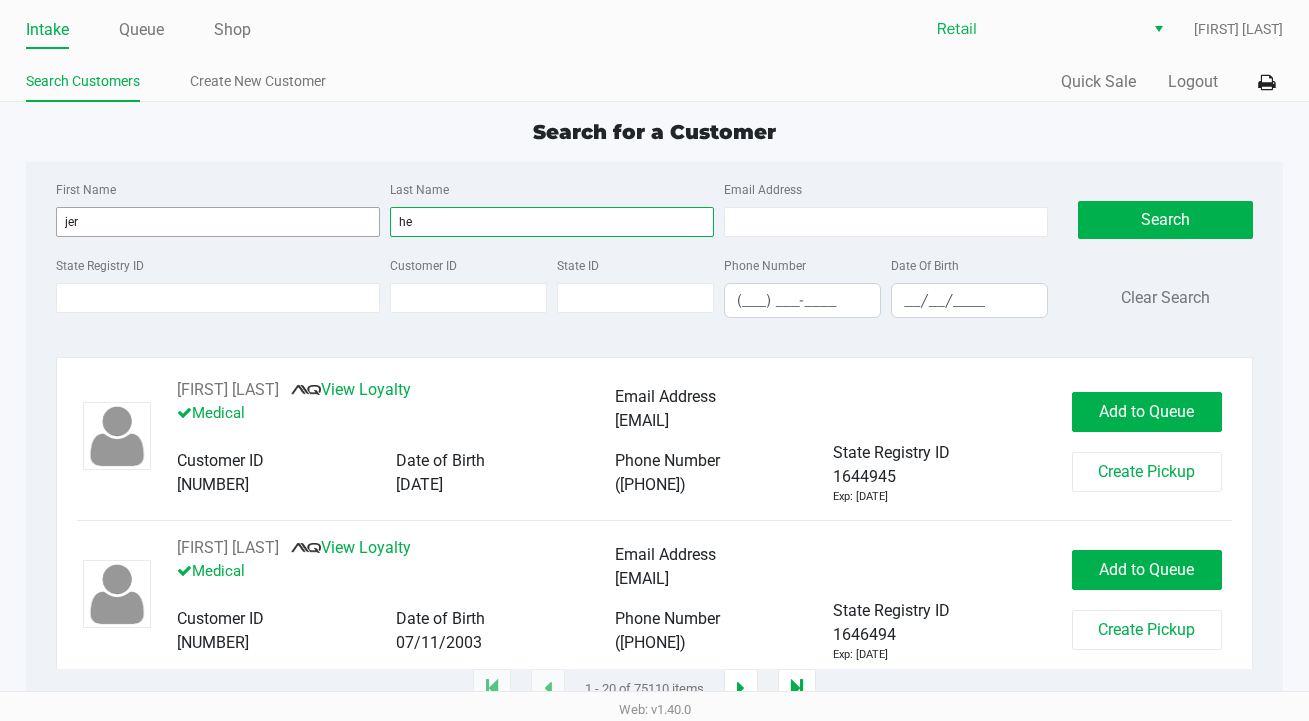 type on "h" 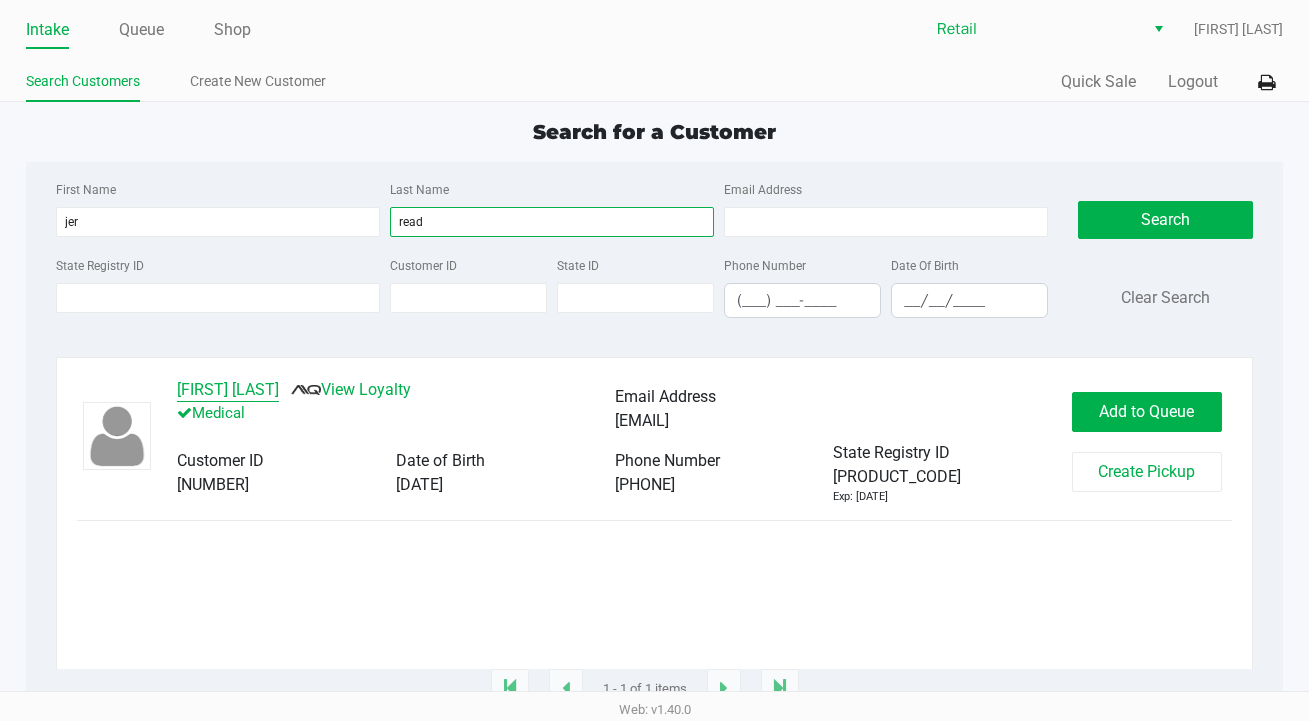 type on "read" 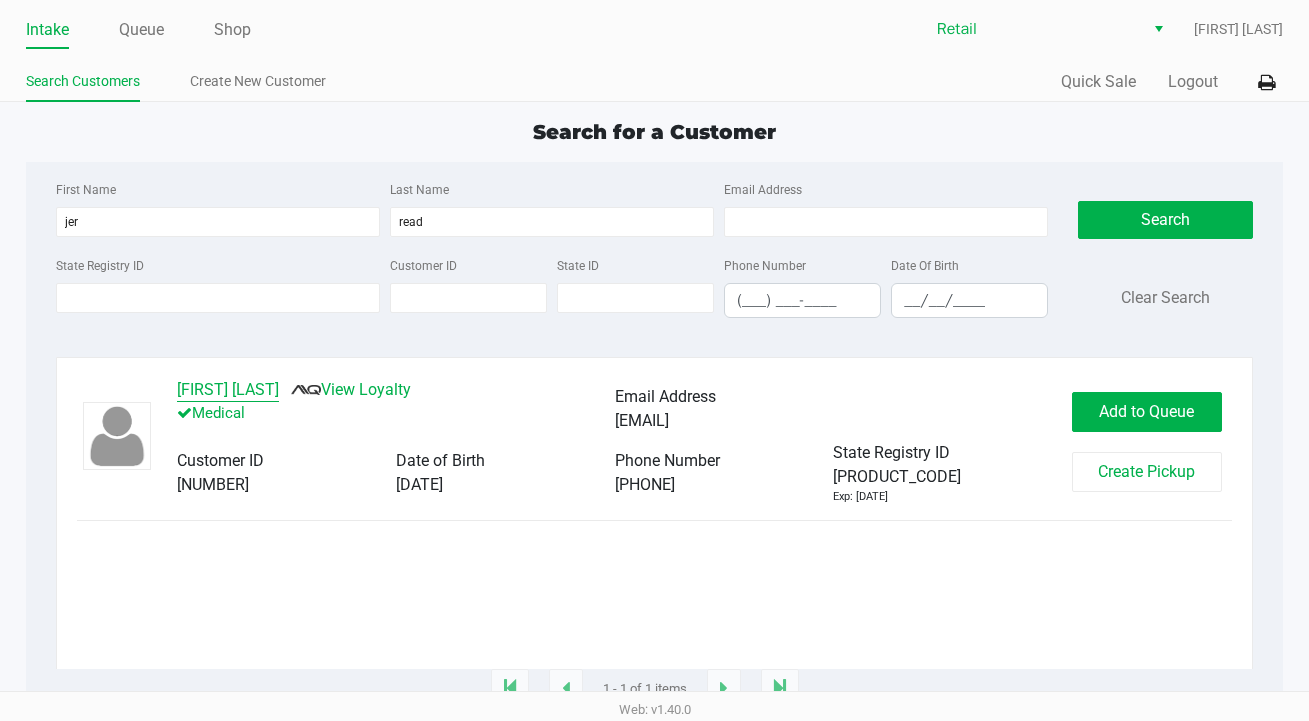 click on "[FIRST] [LAST]" 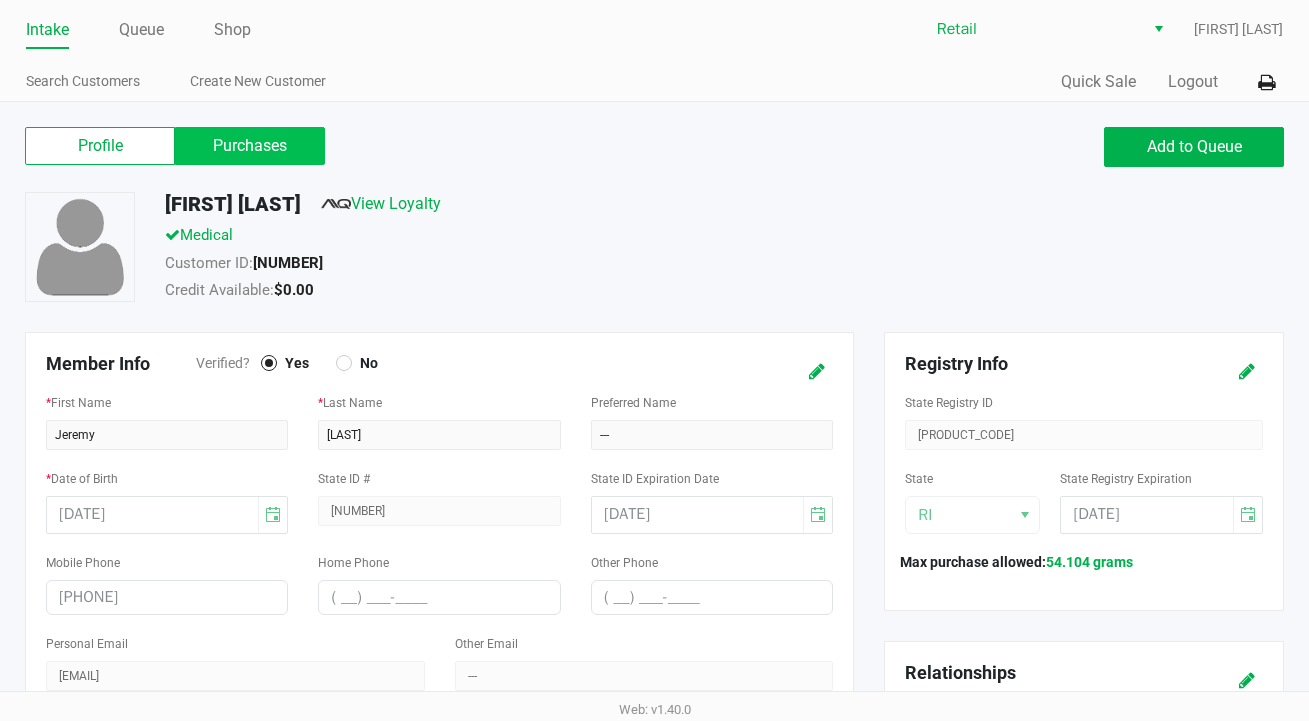 click on "Purchases" 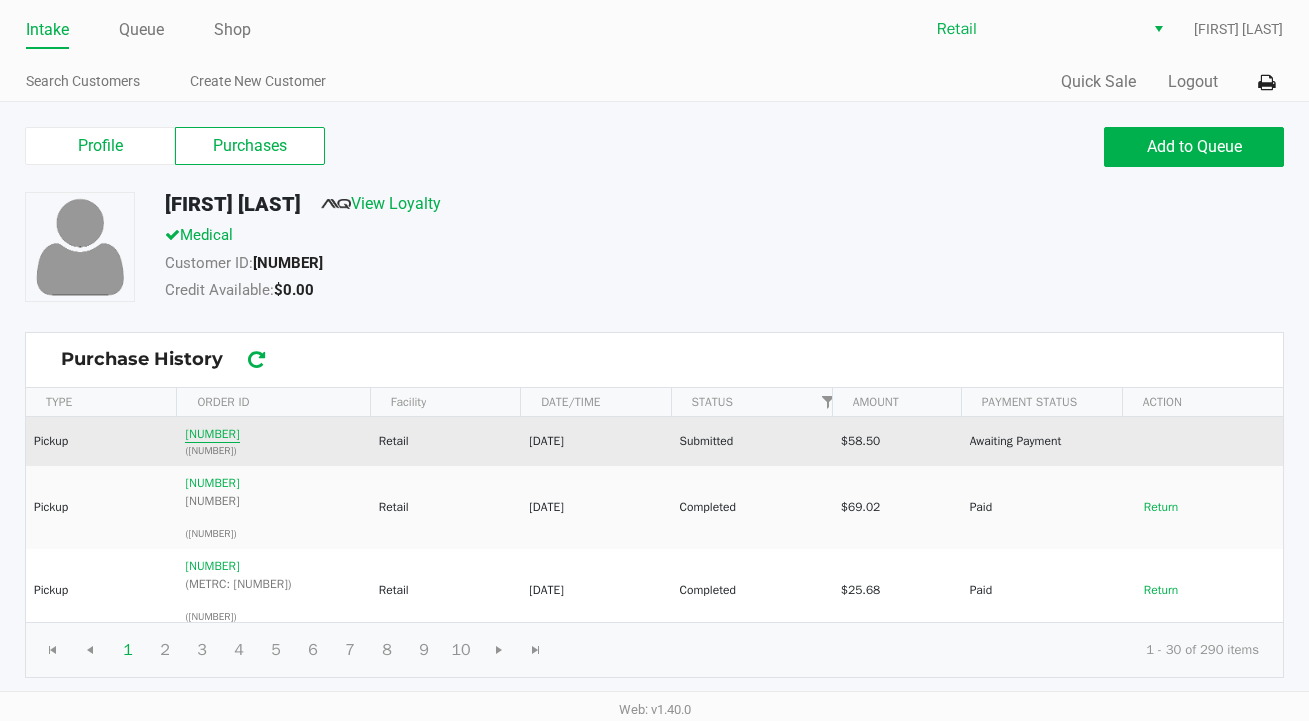 click on "[NUMBER]" 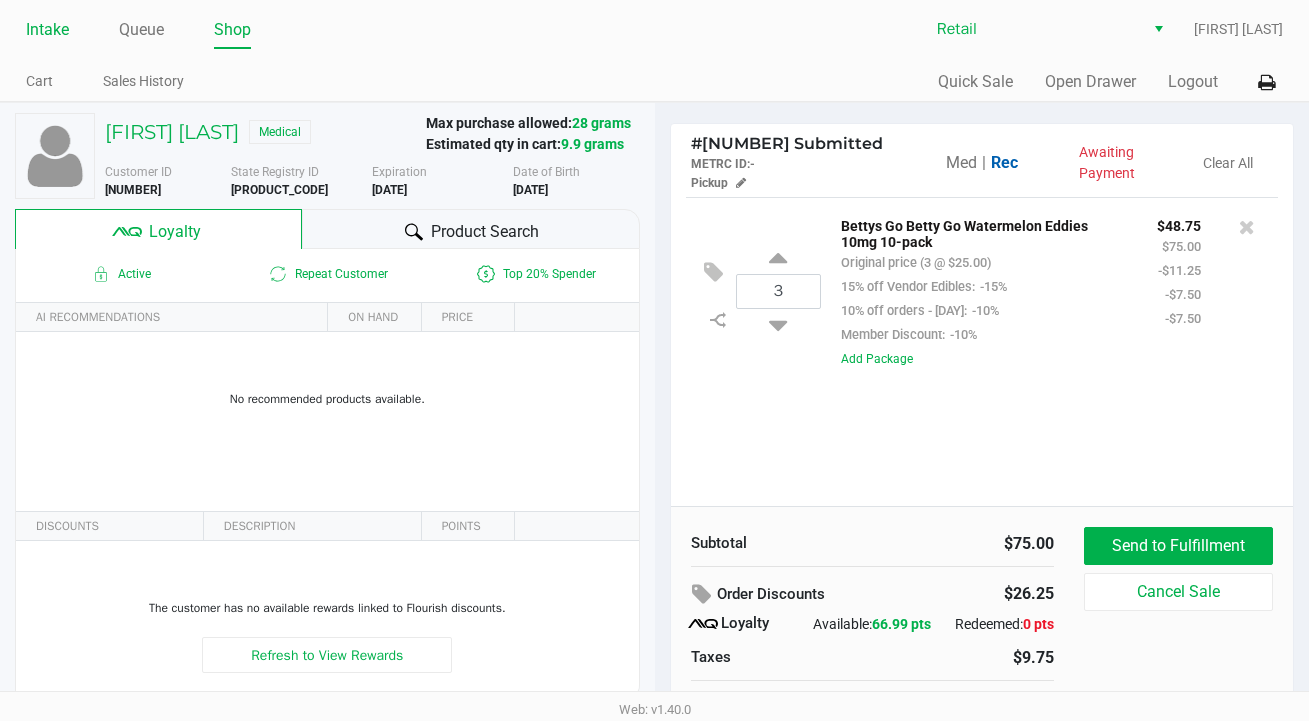 scroll, scrollTop: 0, scrollLeft: 0, axis: both 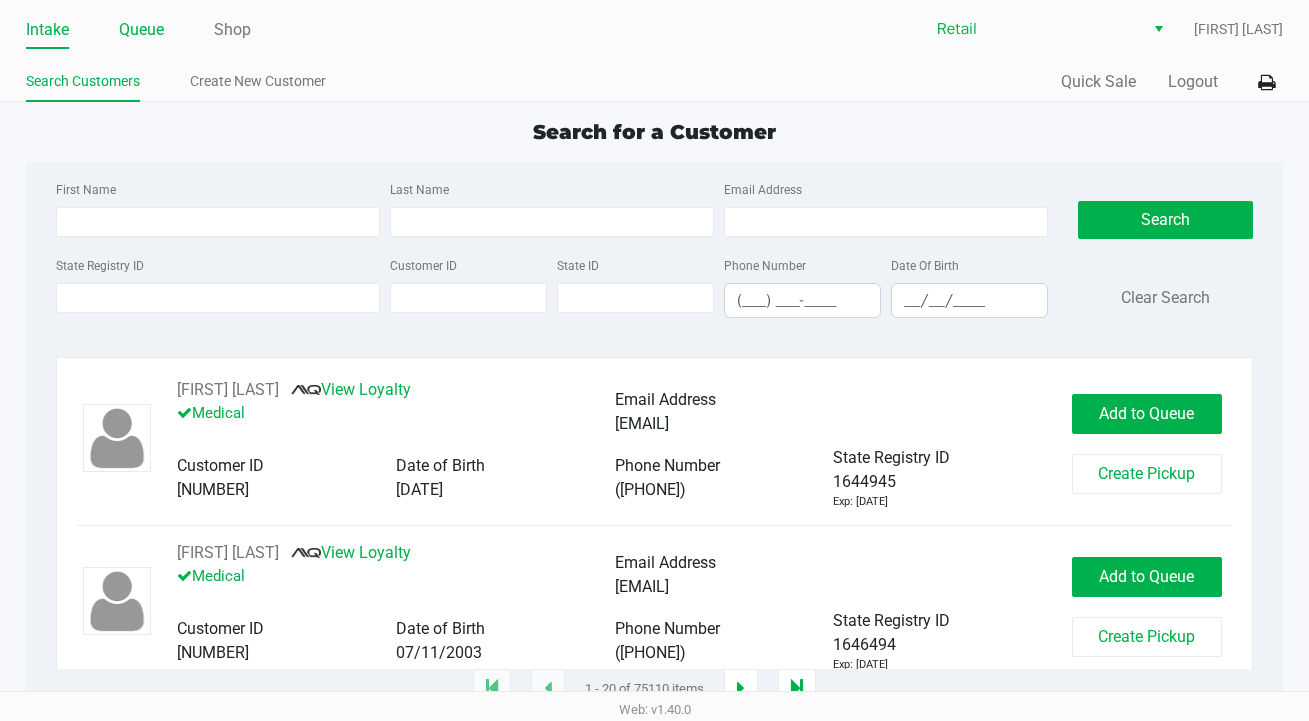 click on "Queue" 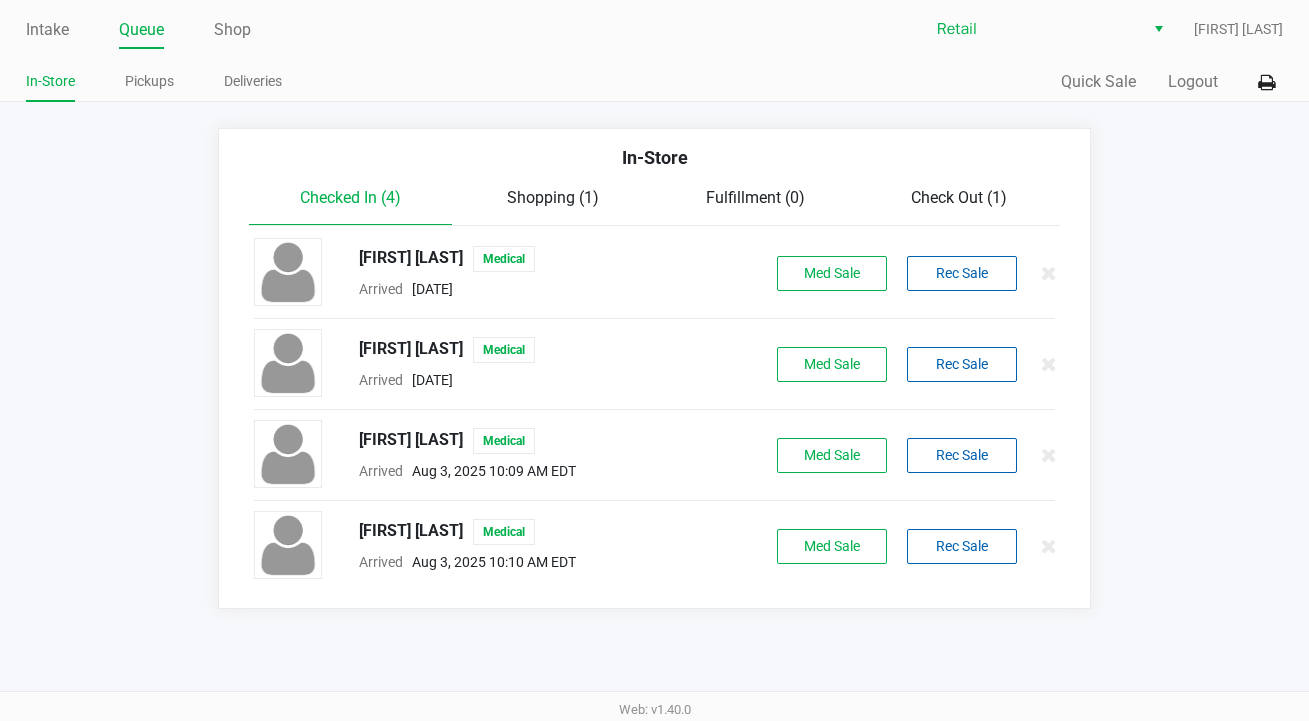 click on "Shopping (1)" 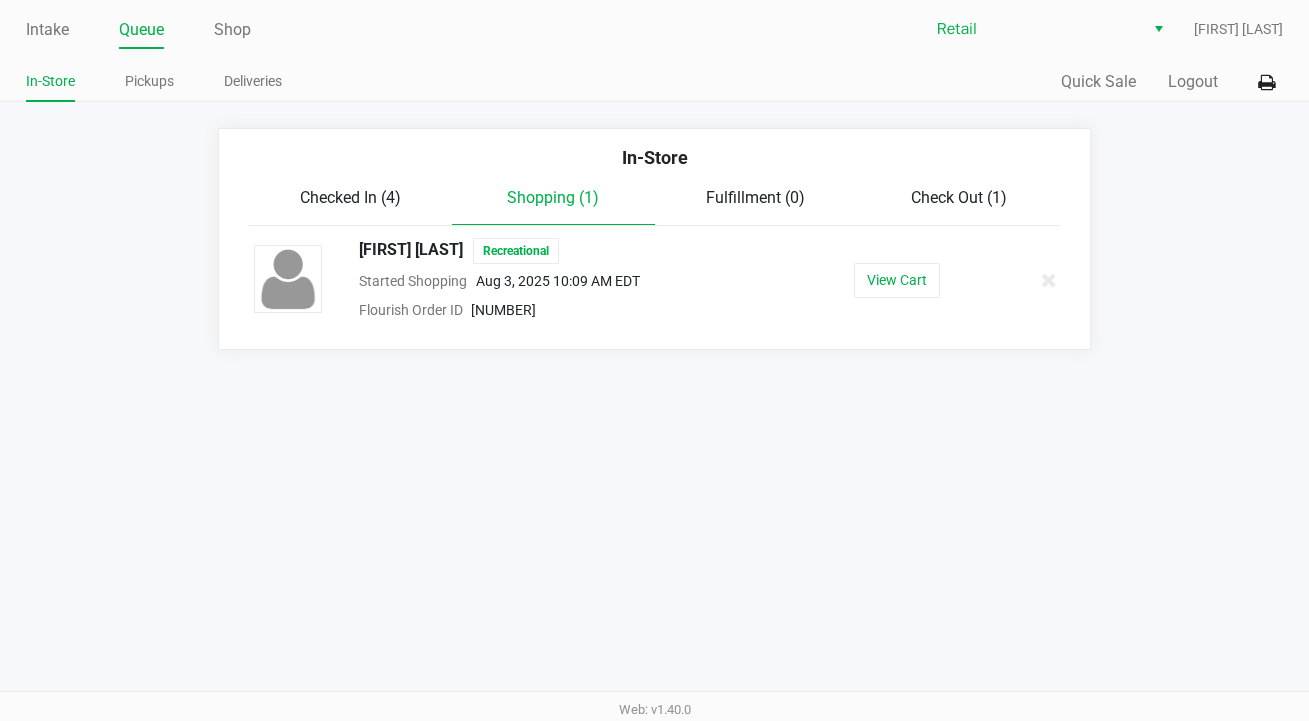 click on "Check Out (1)" 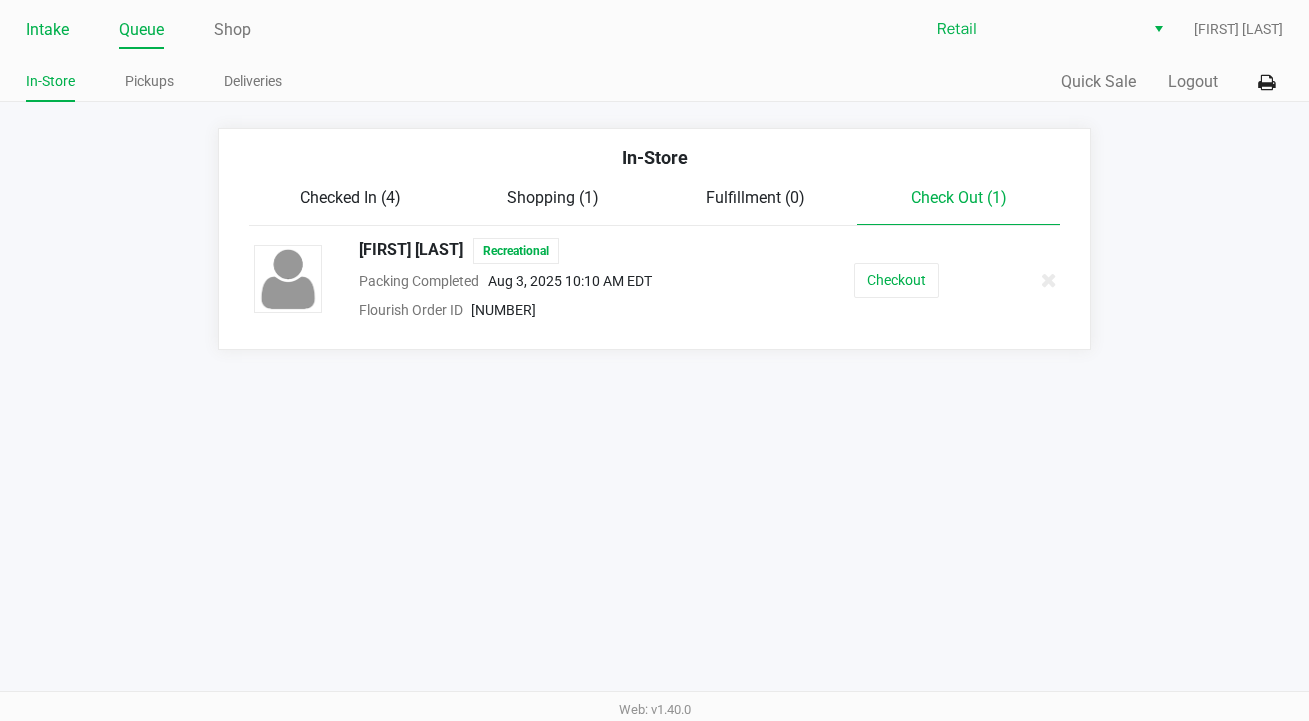 drag, startPoint x: 37, startPoint y: 26, endPoint x: 46, endPoint y: 43, distance: 19.235384 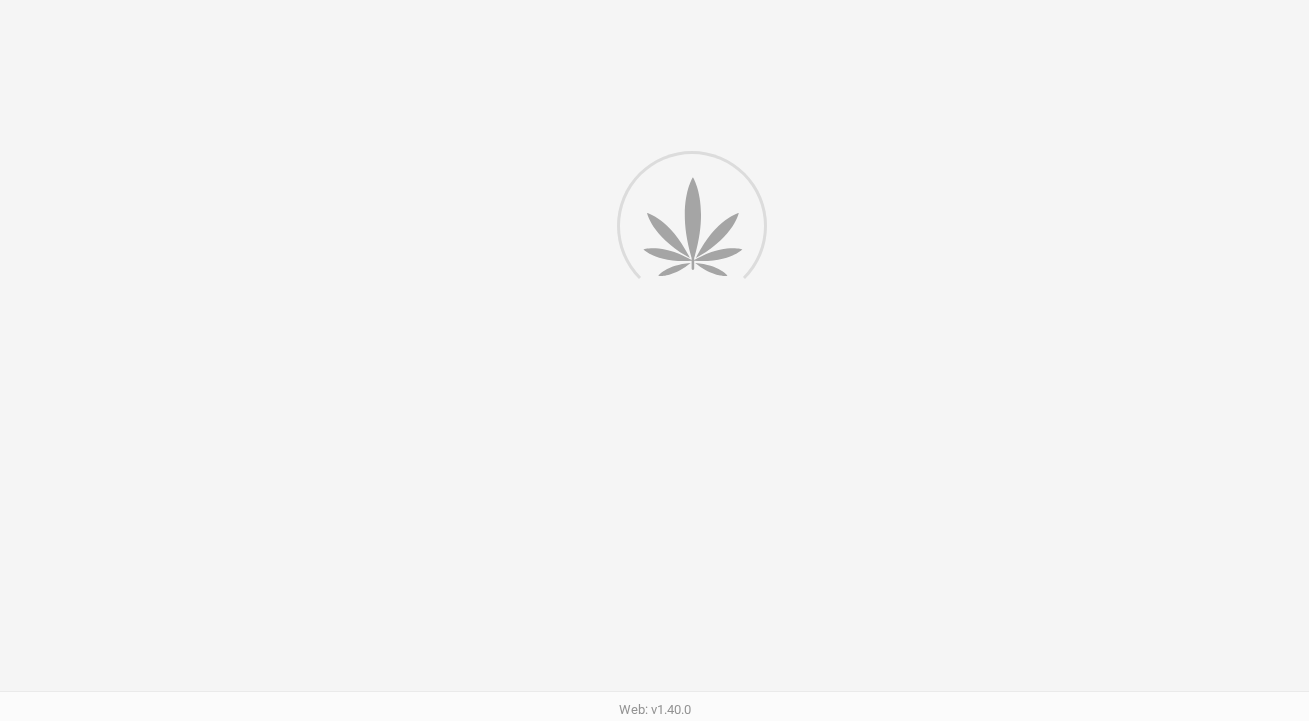 scroll, scrollTop: 0, scrollLeft: 0, axis: both 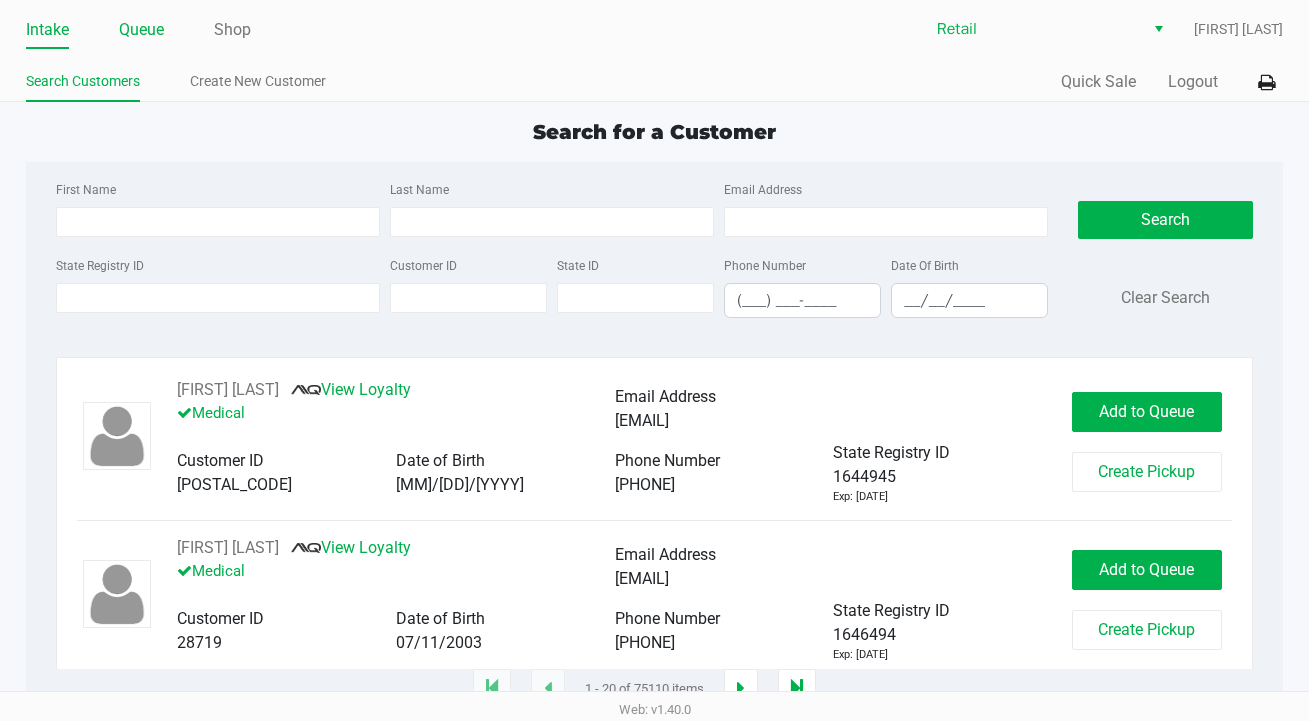click on "Queue" 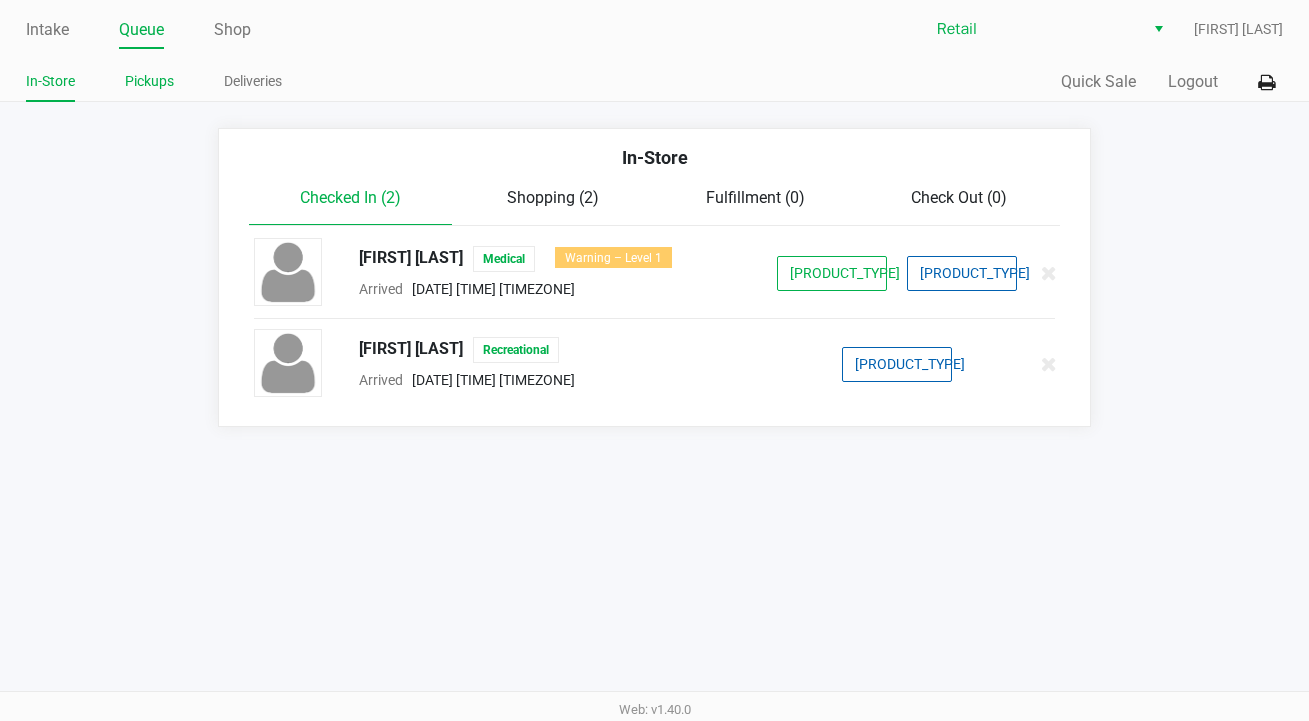 click on "Pickups" 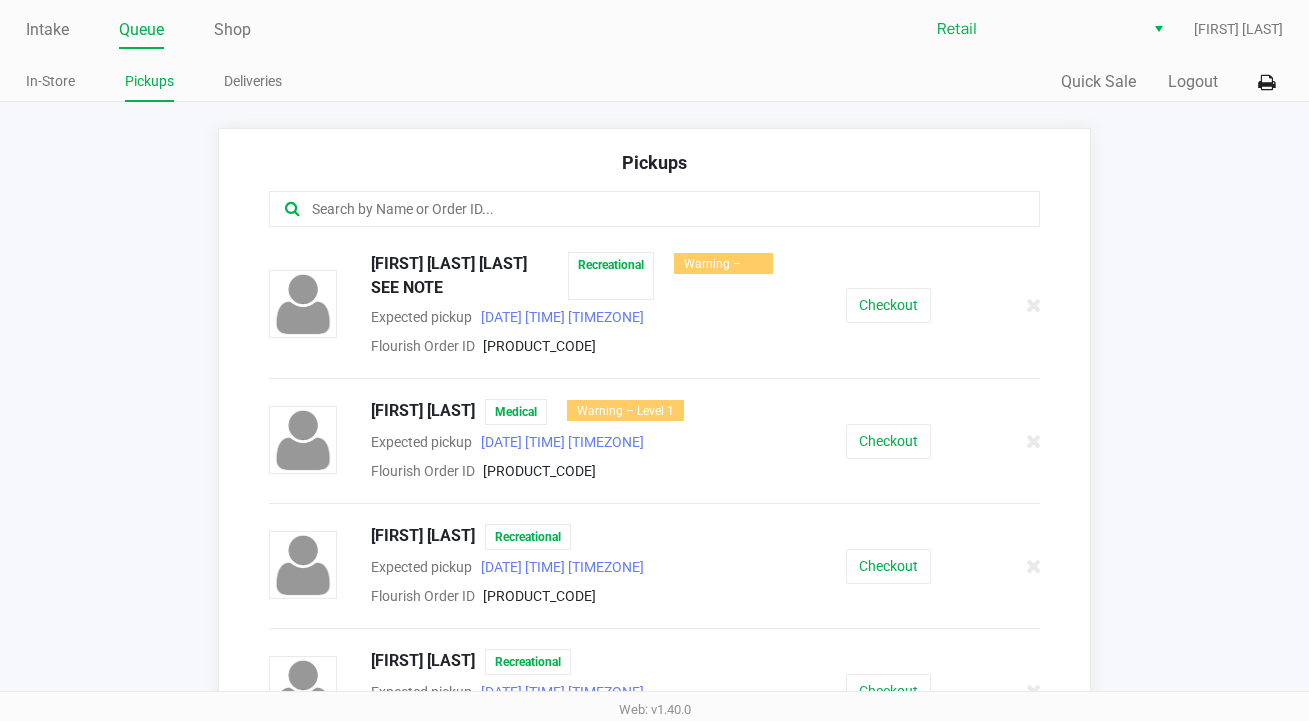 click 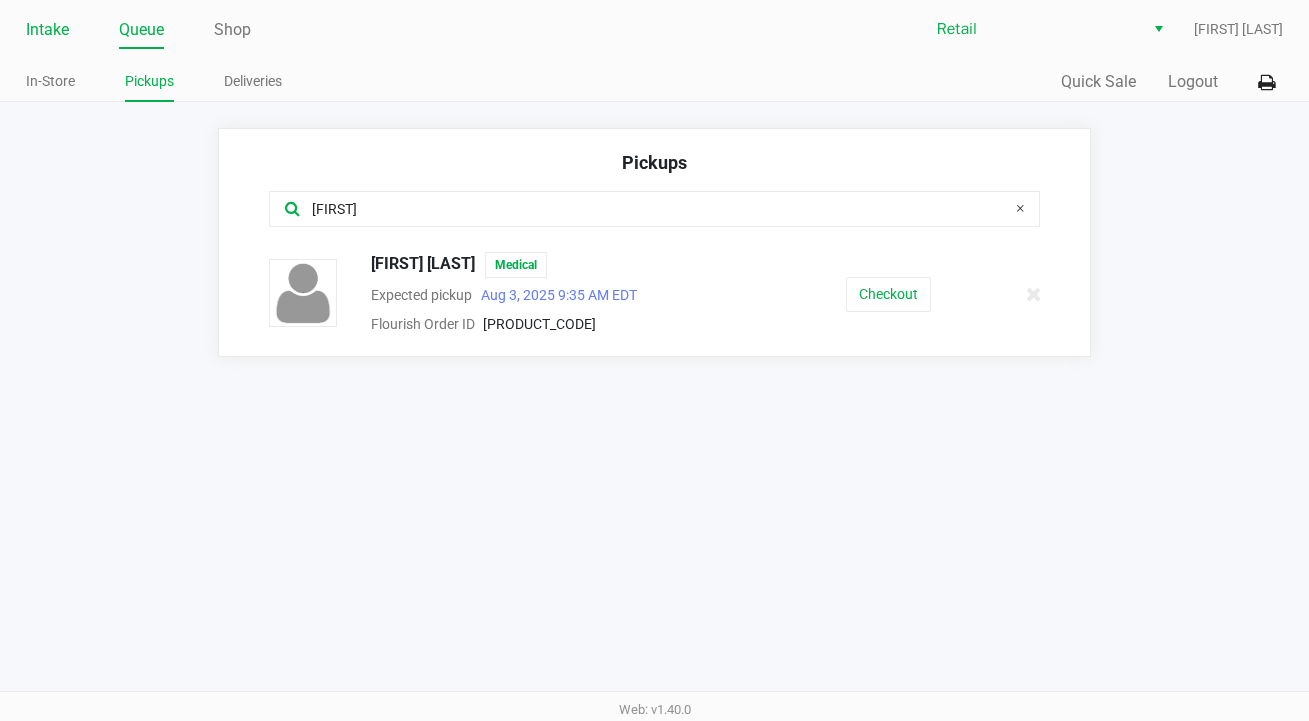type on "sharon" 